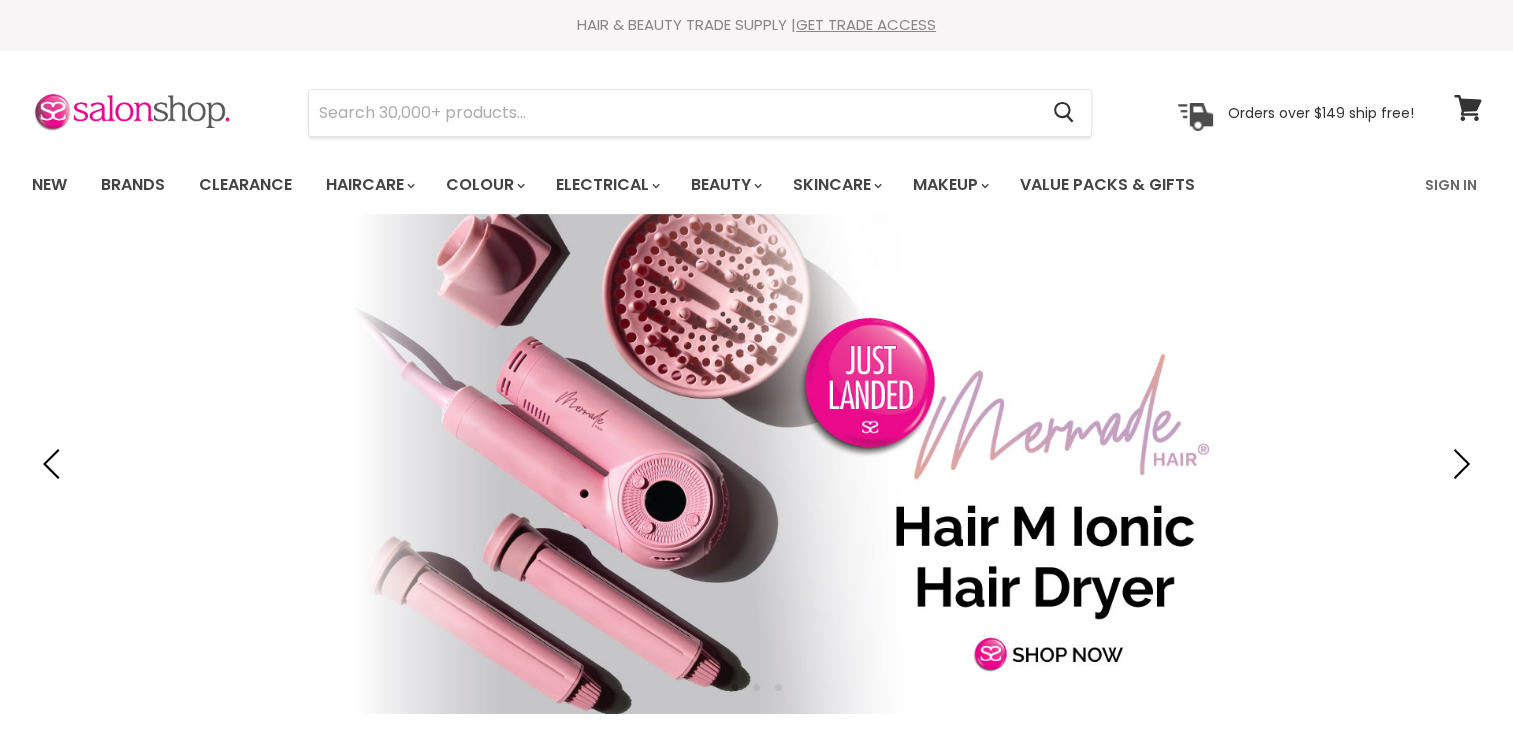 scroll, scrollTop: 0, scrollLeft: 0, axis: both 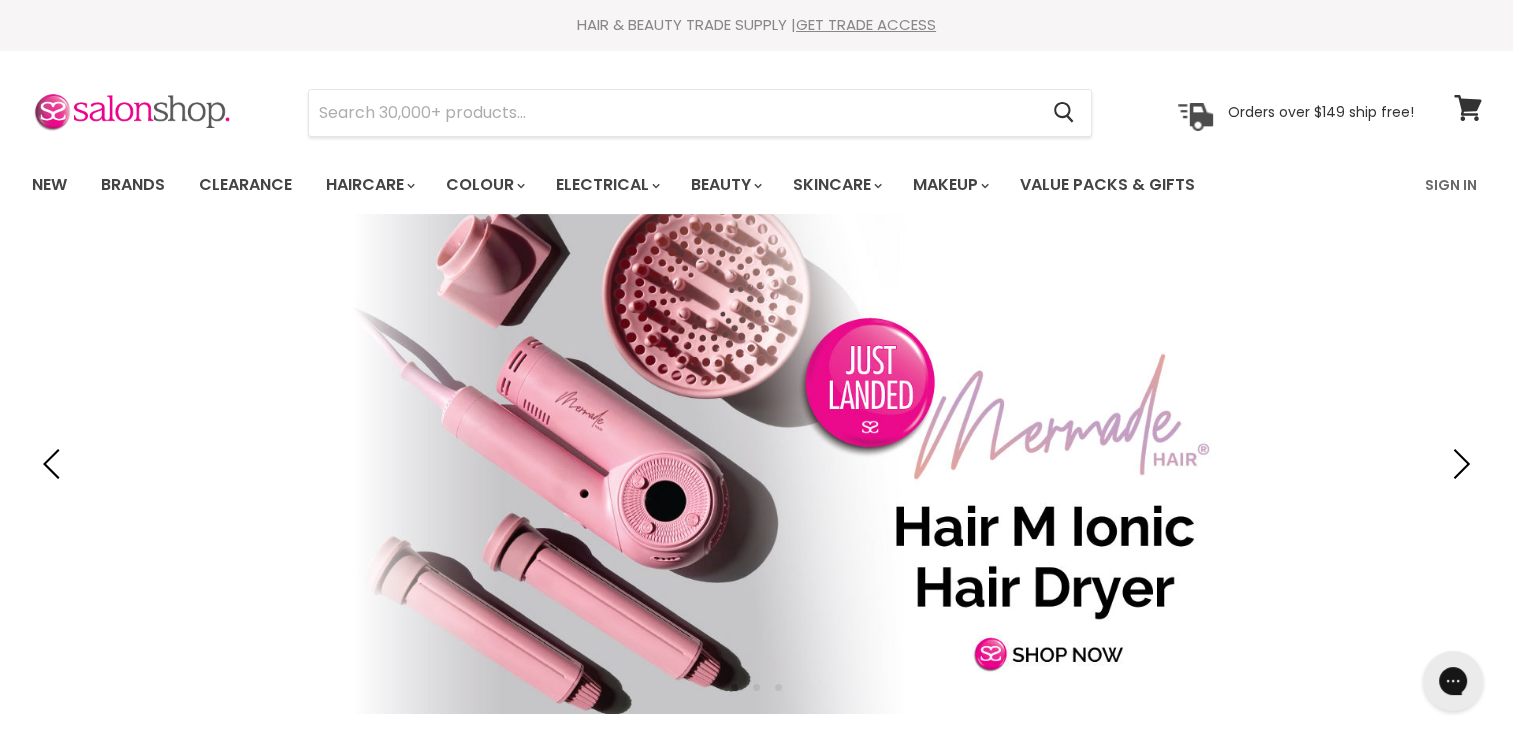 click on "HAIR & BEAUTY TRADE SUPPLY   |    GET TRADE ACCESS
HAIR & BEAUTY TRADE SUPPLY   |    GET TRADE ACCESS" at bounding box center (756, 25) 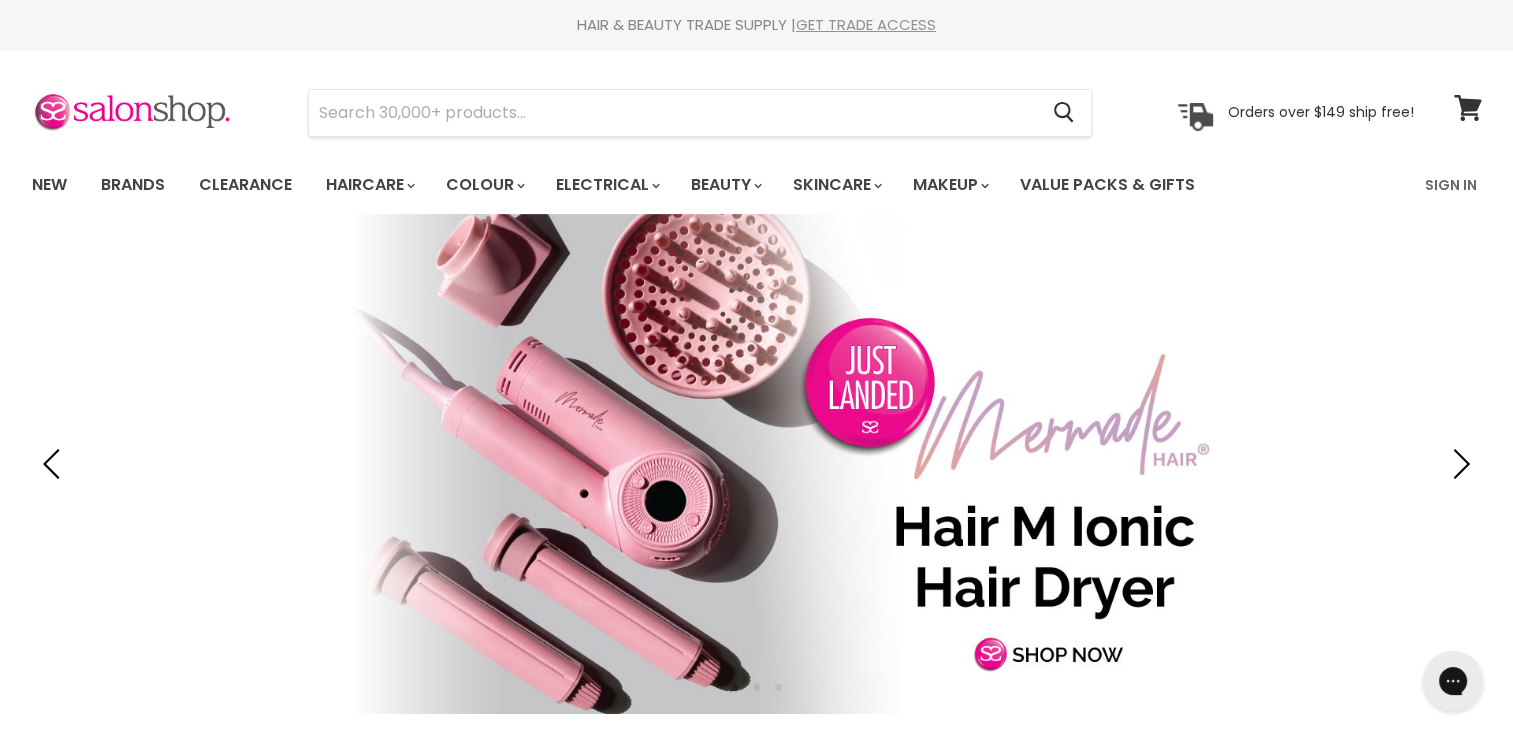 click on "GET TRADE ACCESS" at bounding box center [866, 24] 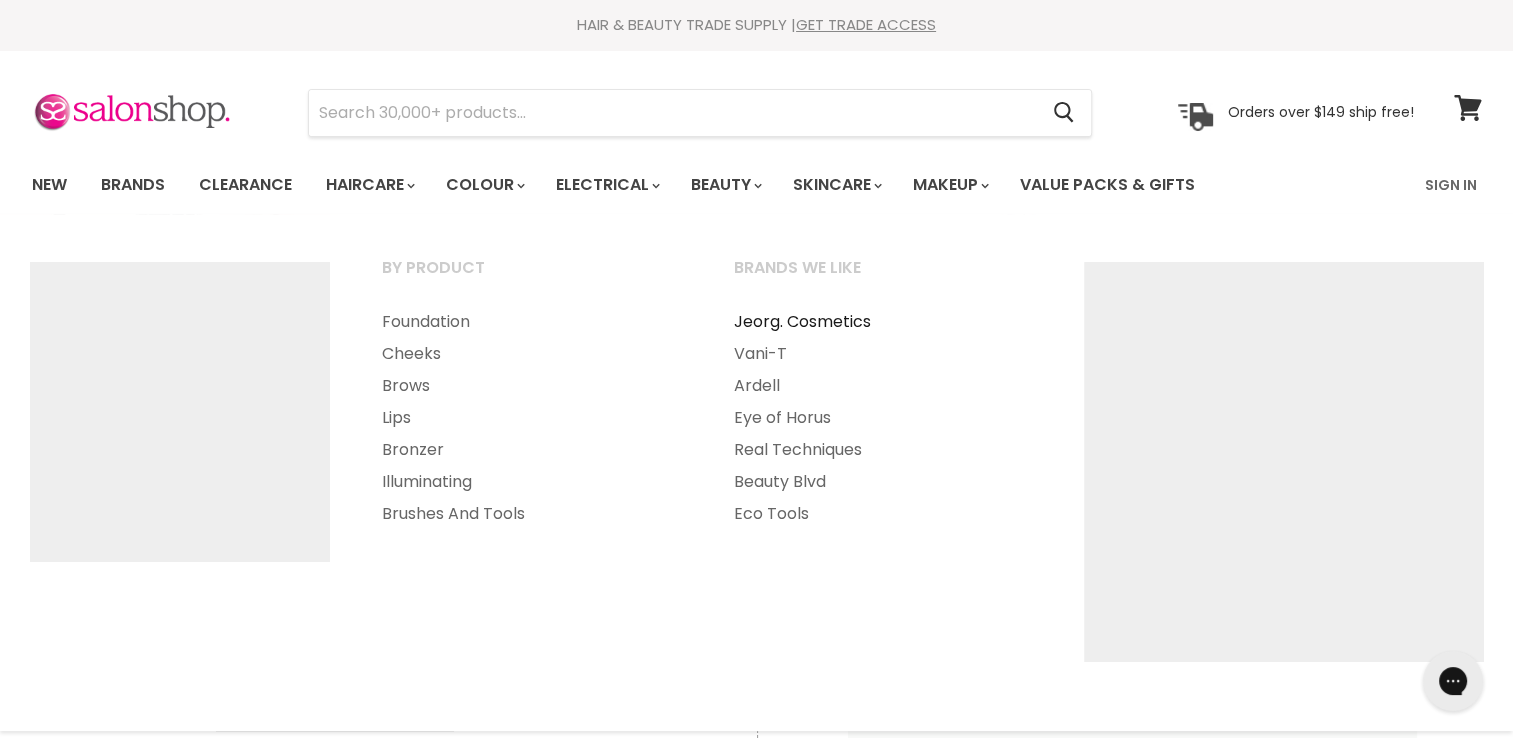 scroll, scrollTop: 0, scrollLeft: 0, axis: both 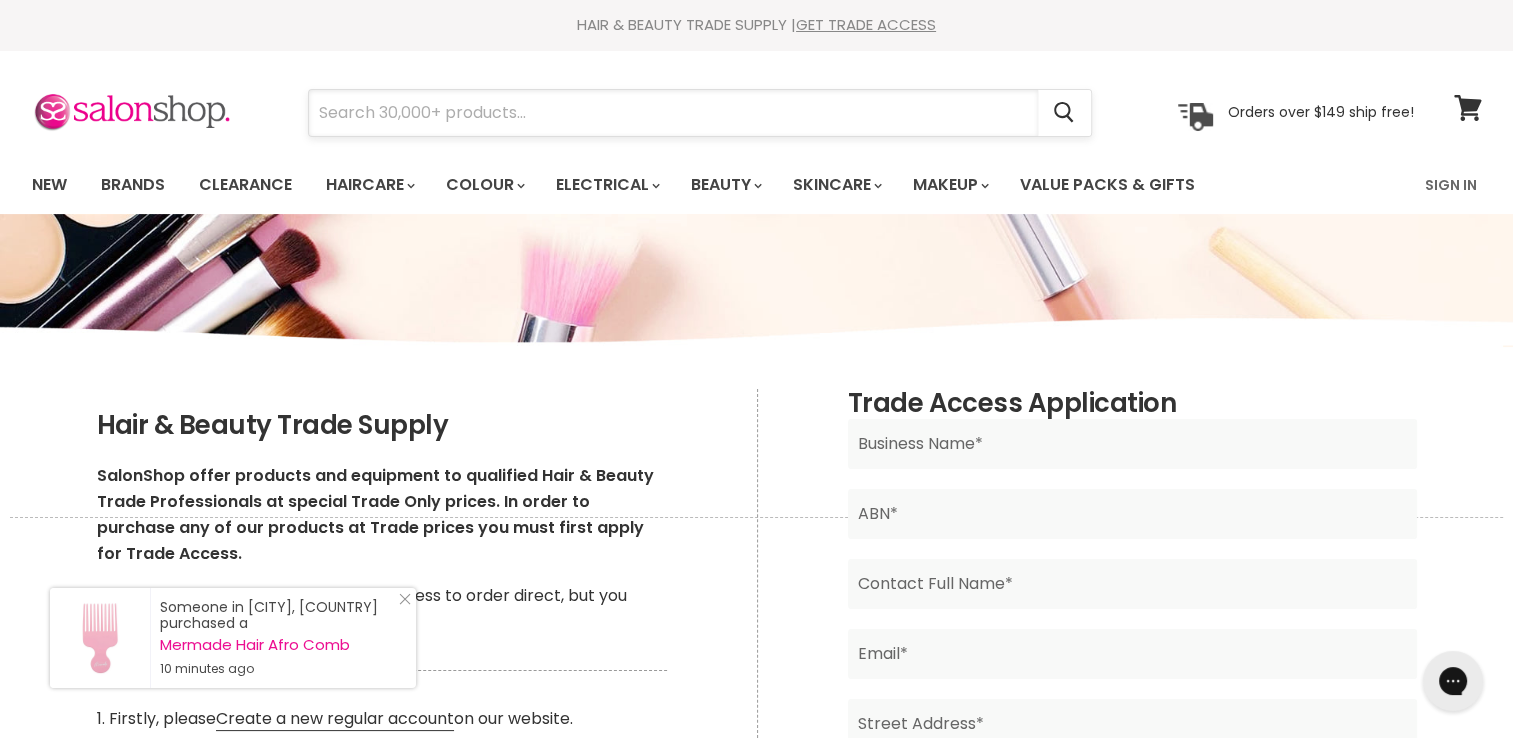 click at bounding box center (673, 113) 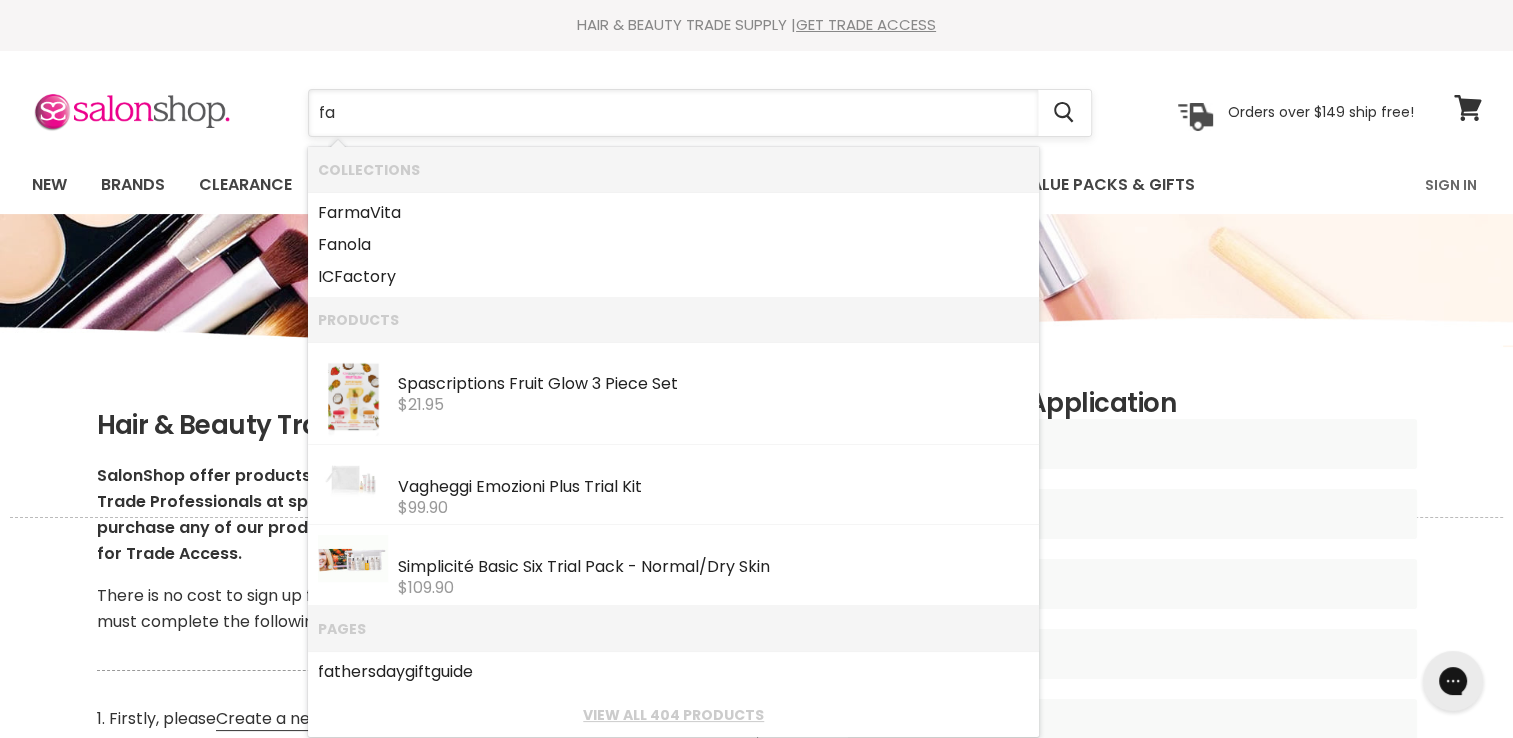 type on "f" 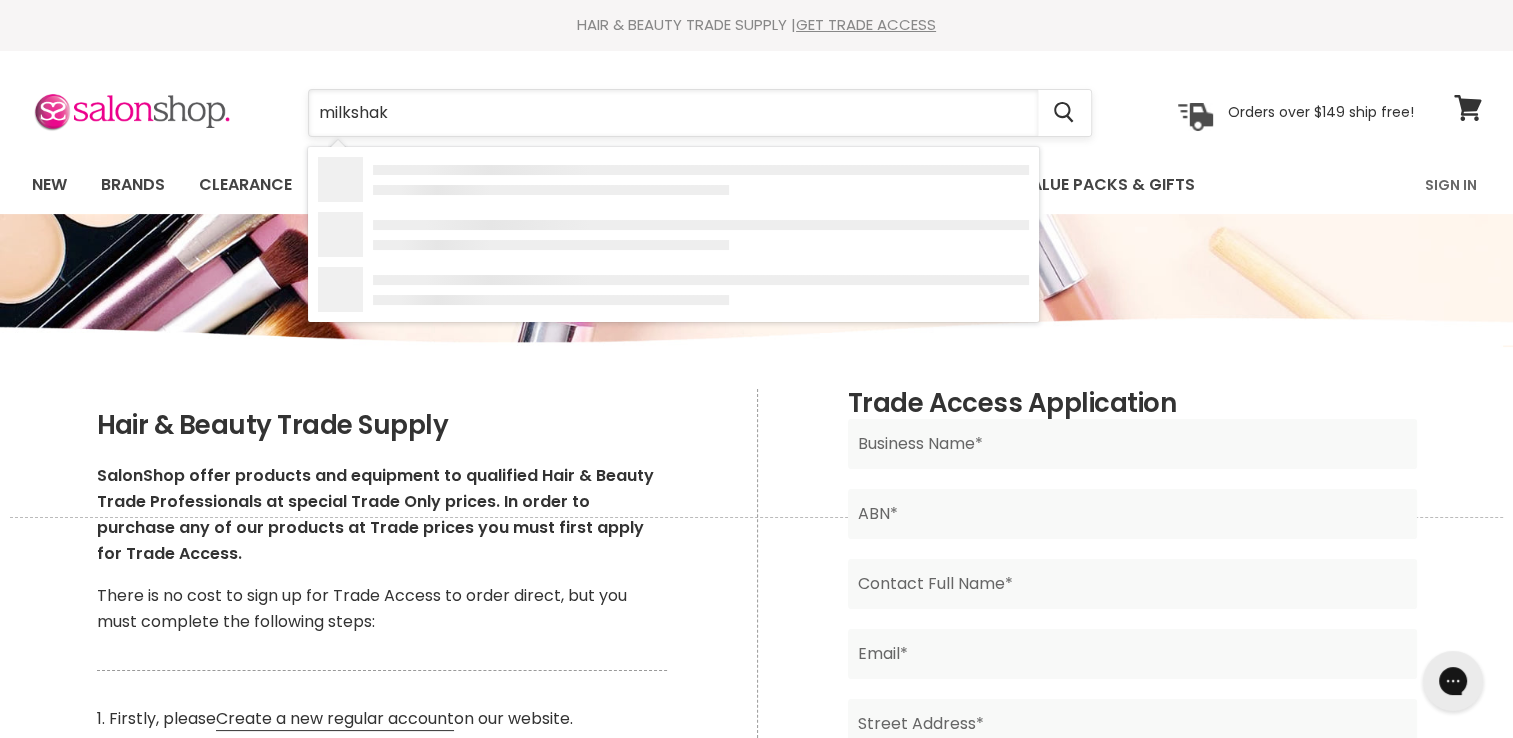 type on "milkshake" 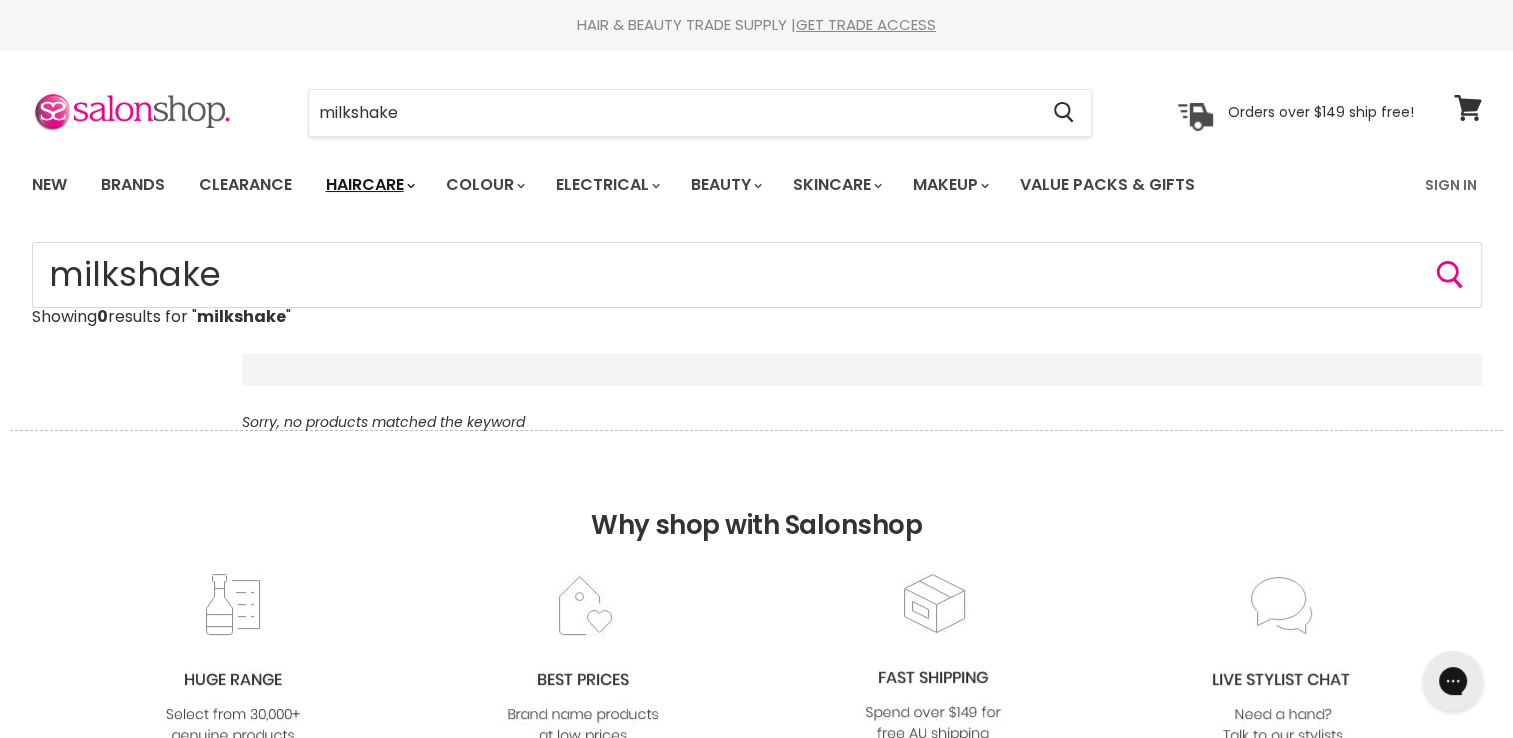 scroll, scrollTop: 0, scrollLeft: 0, axis: both 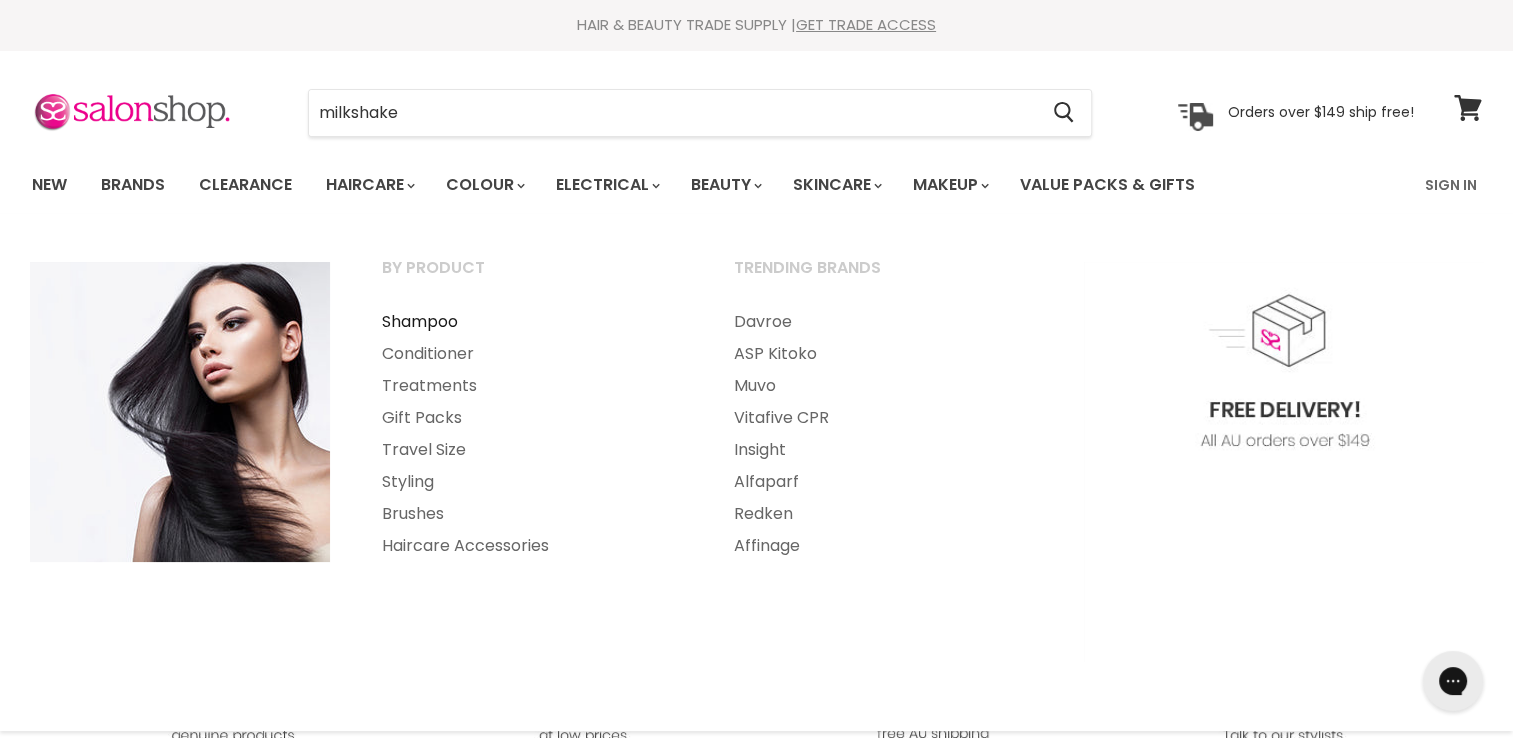 click on "Shampoo" at bounding box center (531, 322) 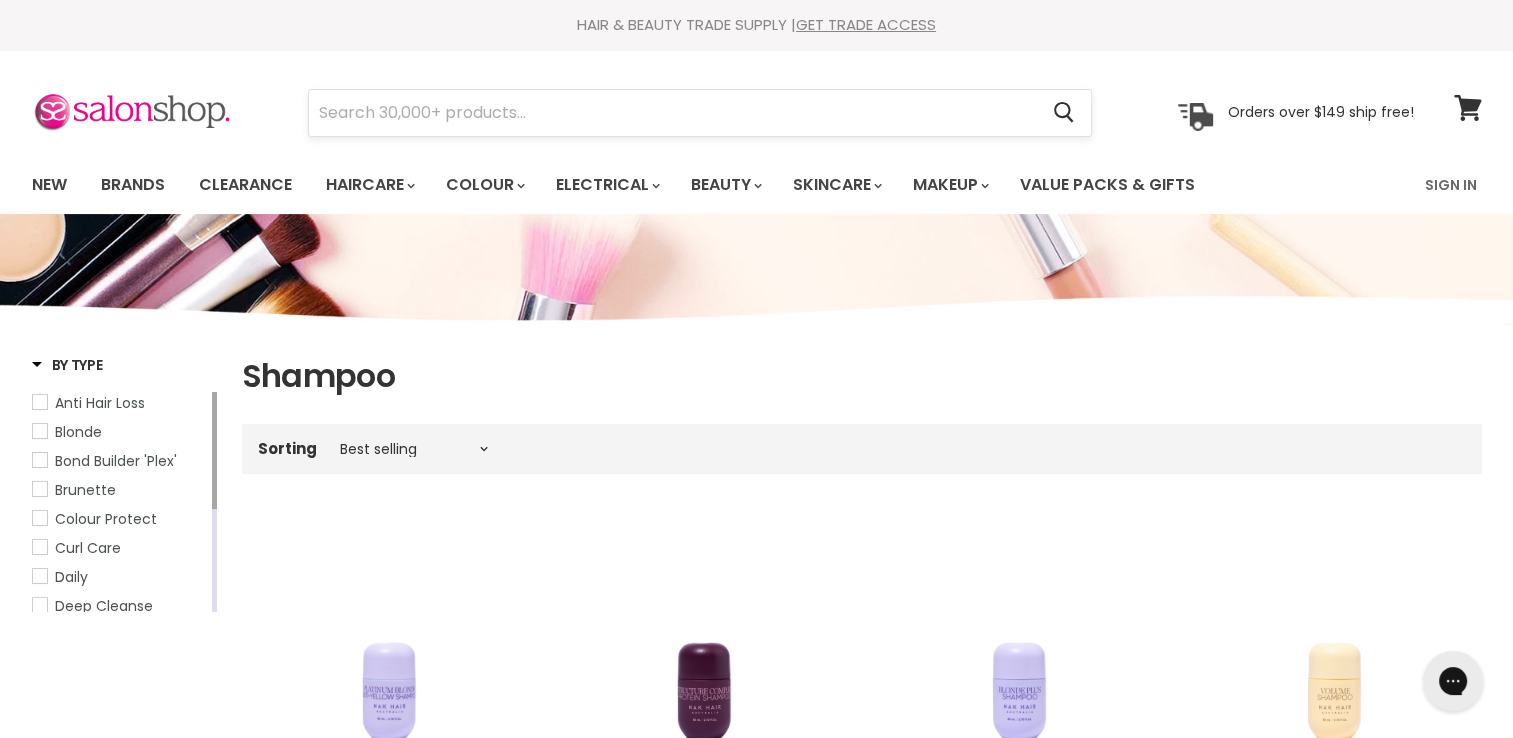 scroll, scrollTop: 0, scrollLeft: 0, axis: both 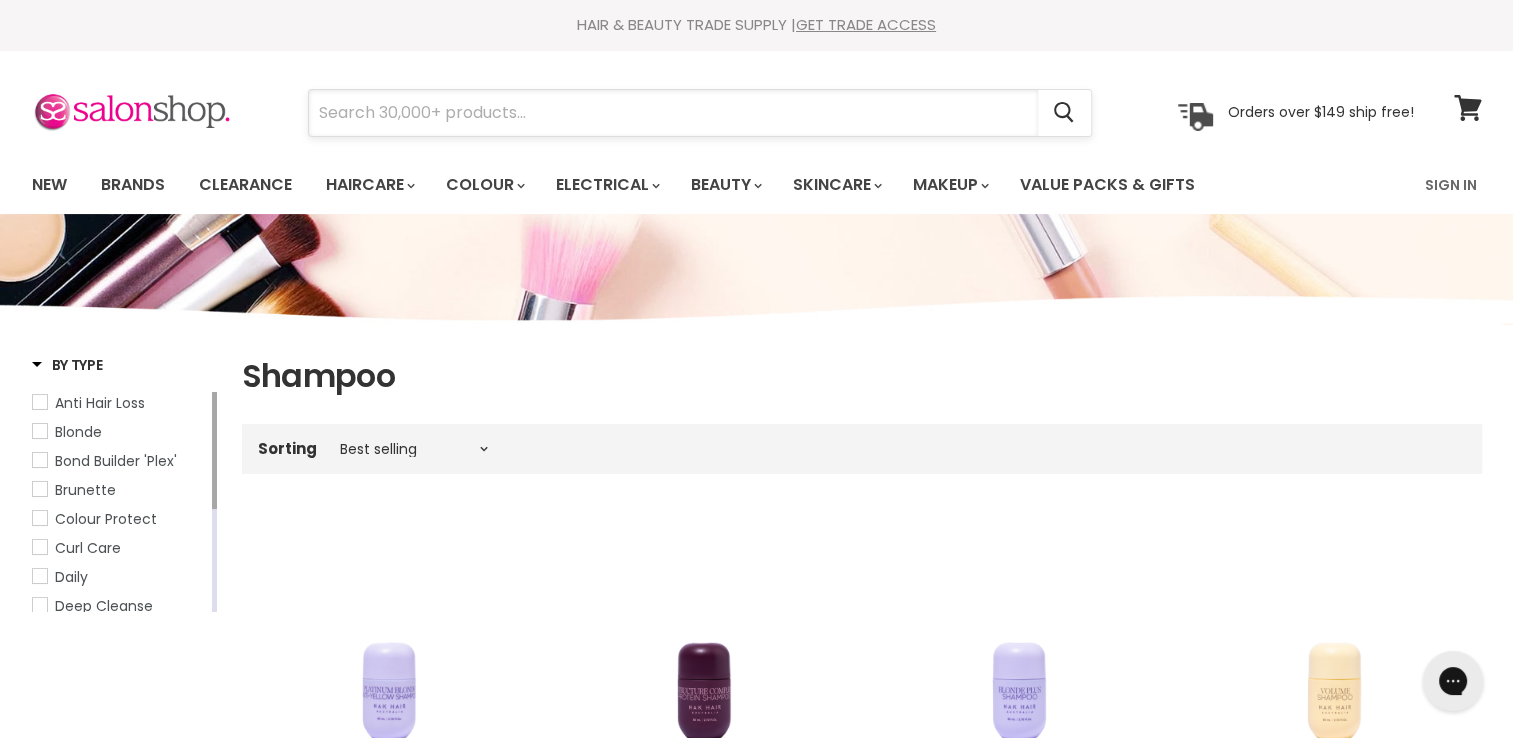 click at bounding box center [673, 113] 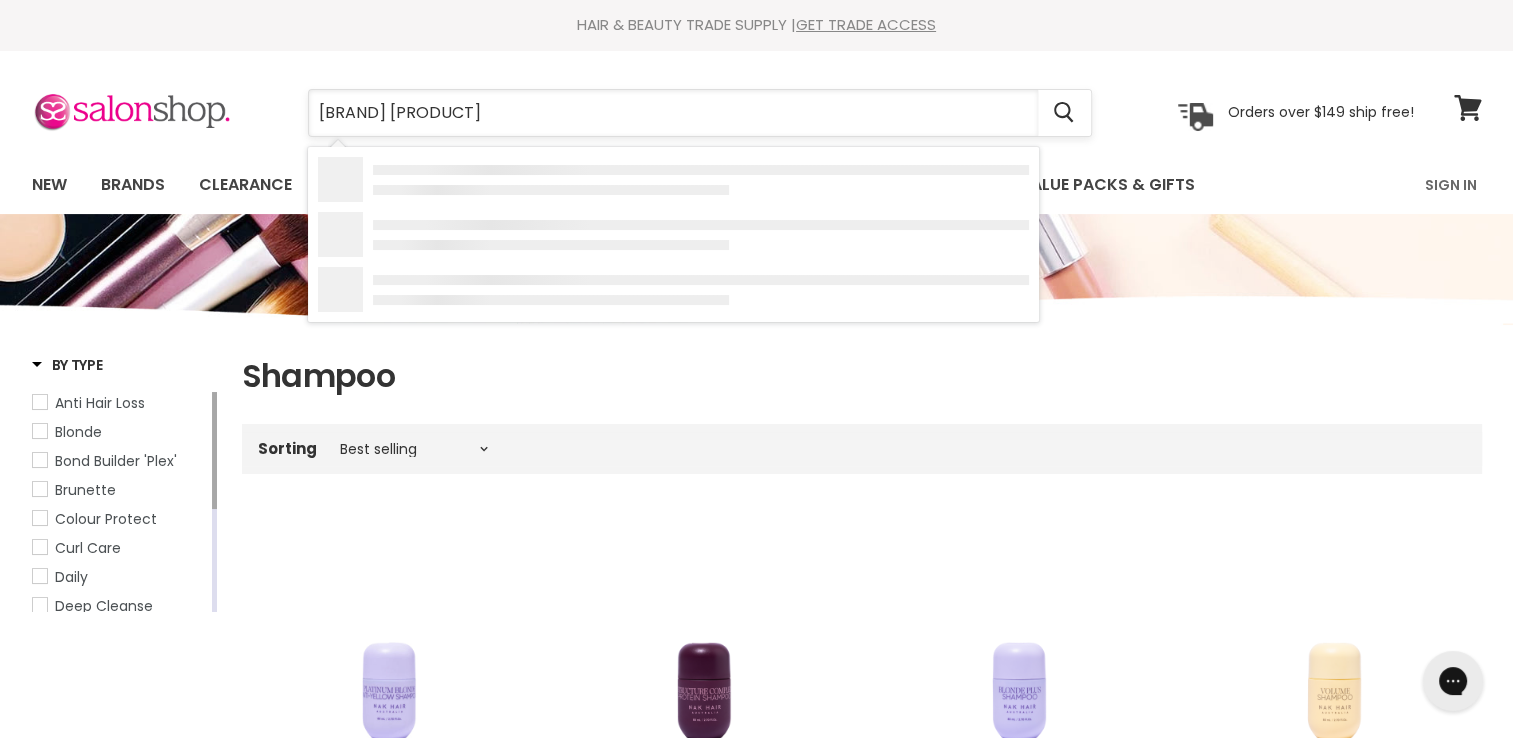 type on "fanola shampoo" 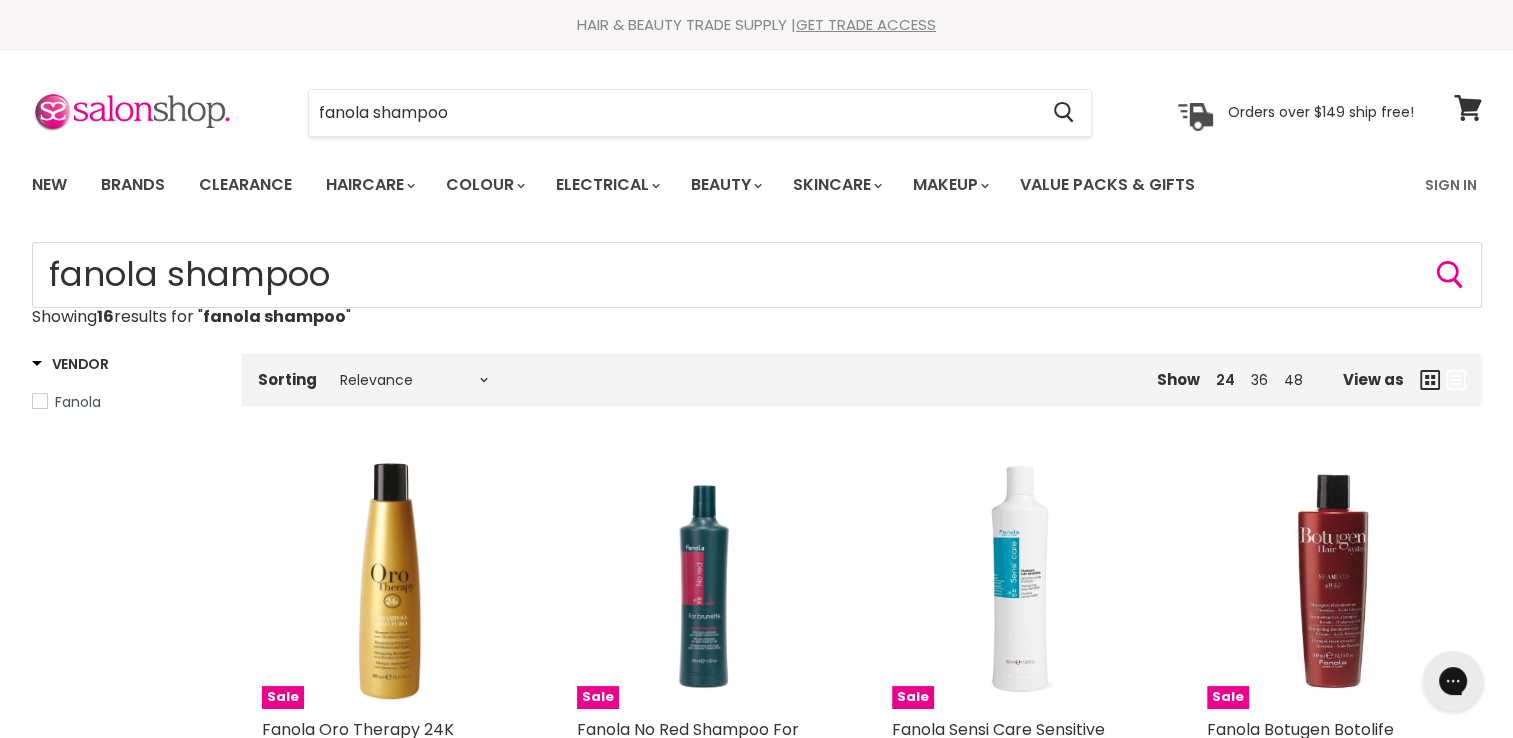 scroll, scrollTop: 0, scrollLeft: 0, axis: both 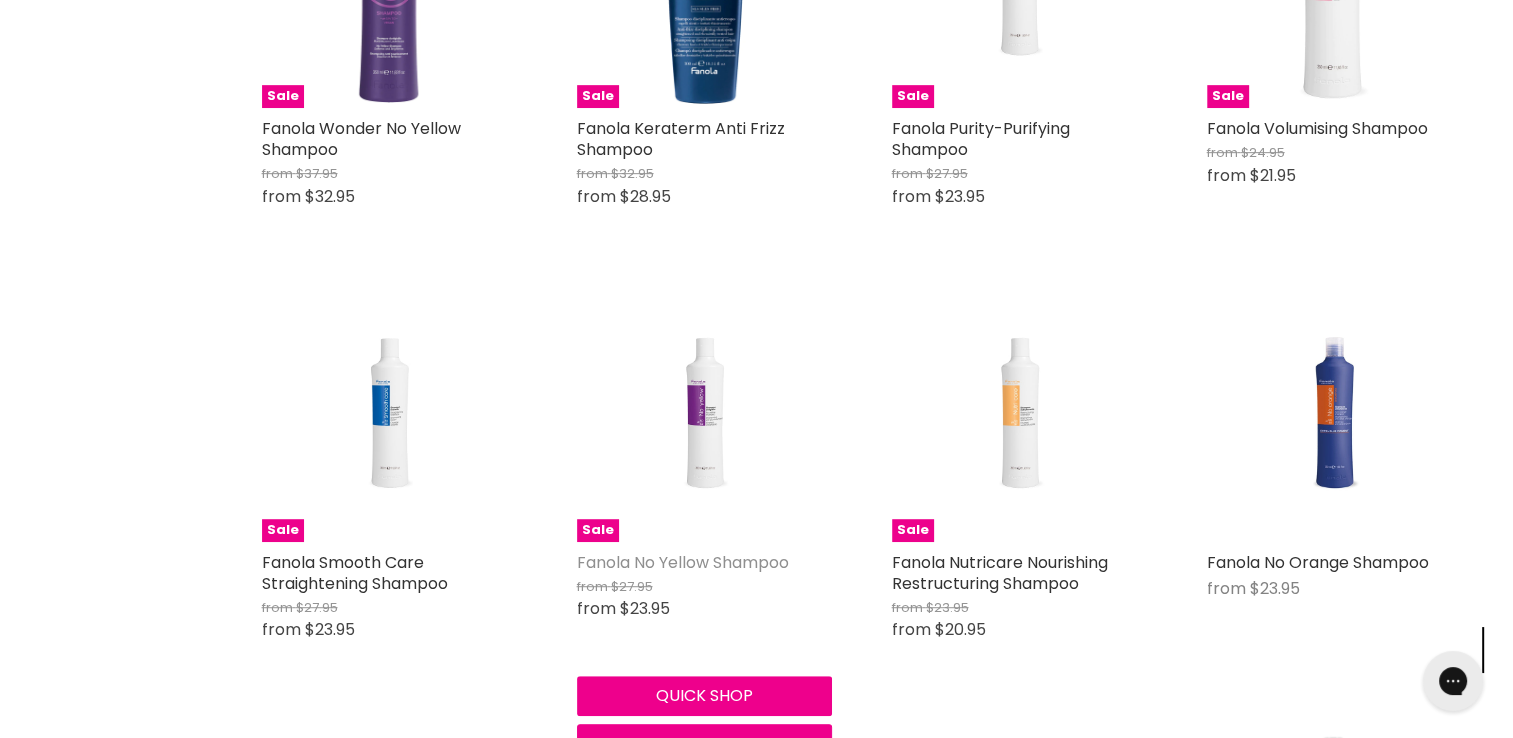 click on "Fanola No Yellow Shampoo" at bounding box center (683, 562) 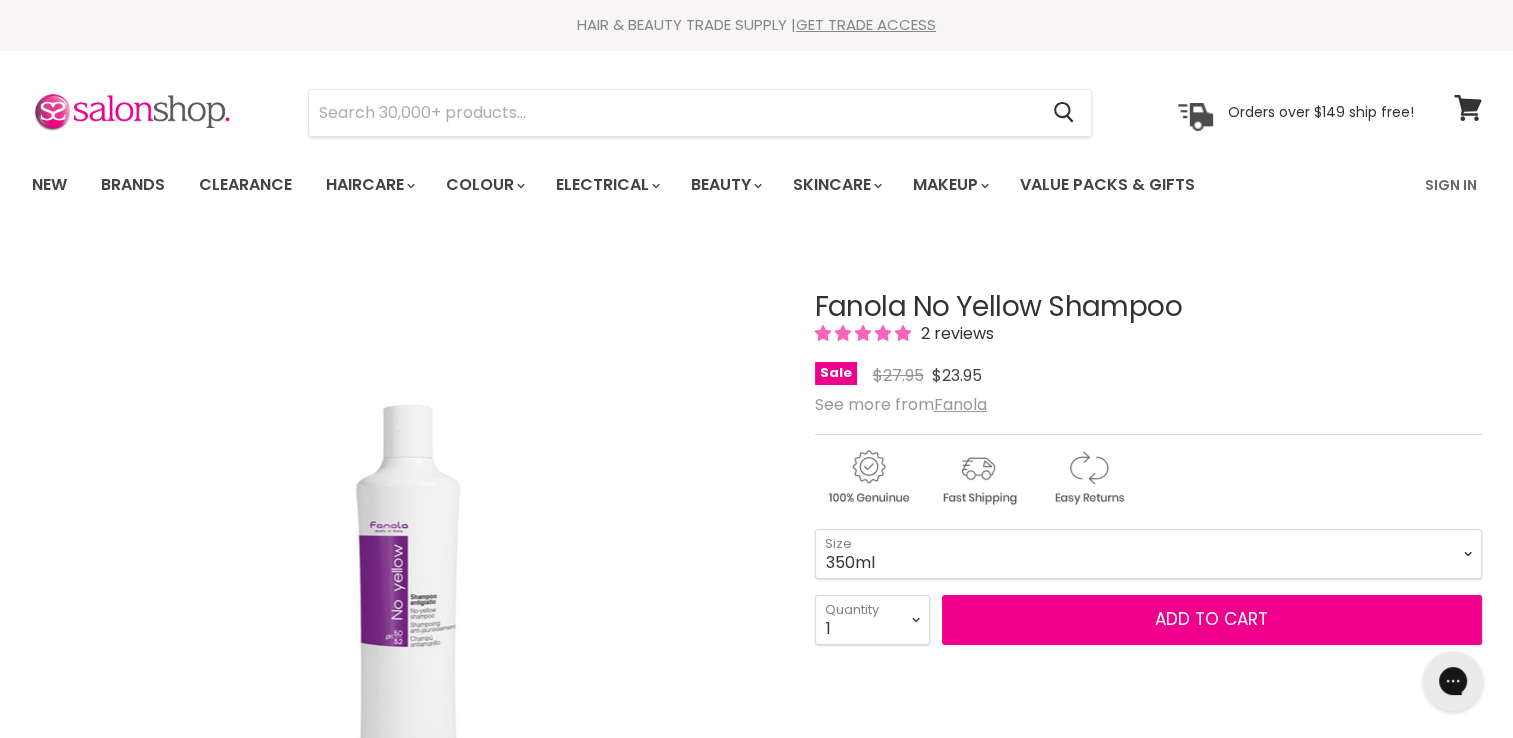 scroll, scrollTop: 0, scrollLeft: 0, axis: both 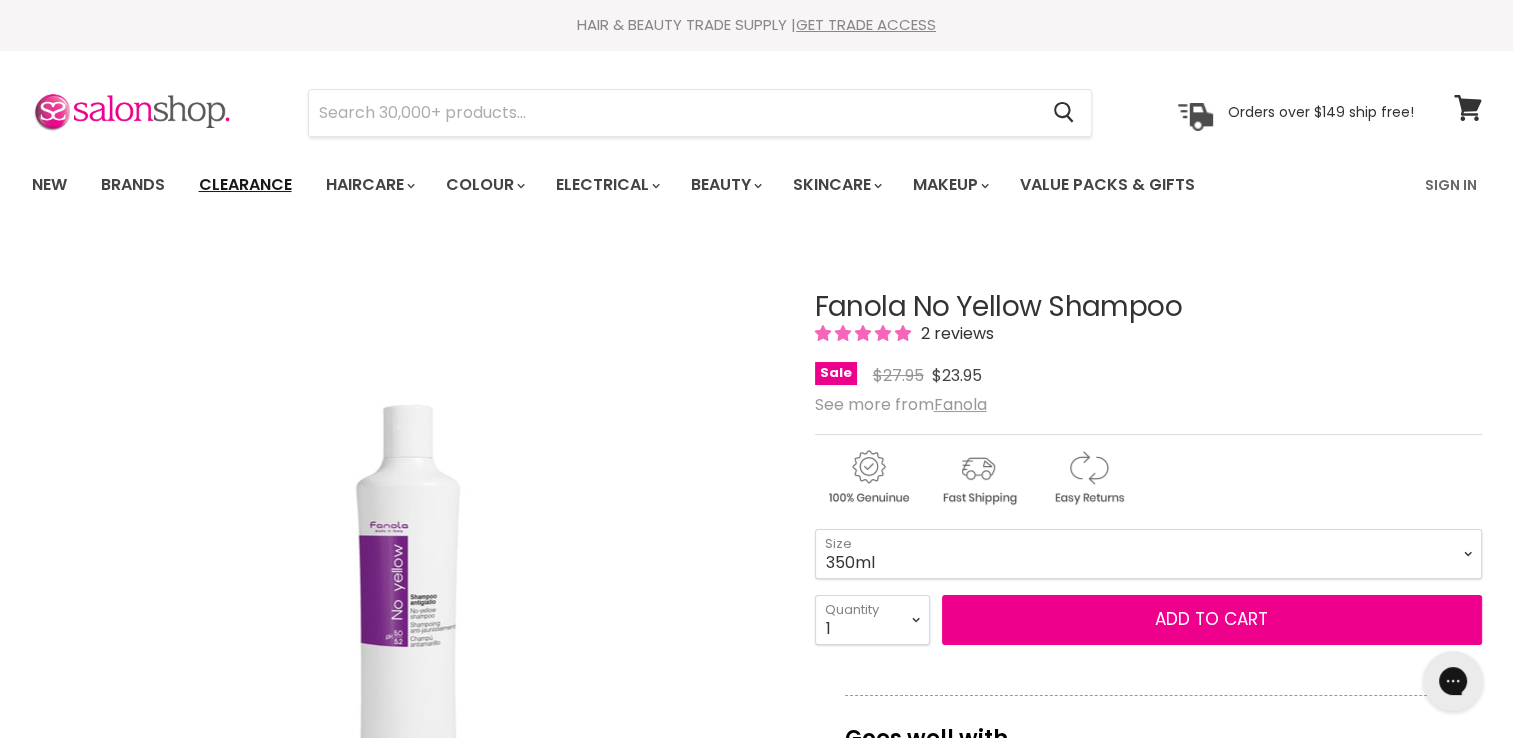 click on "Clearance" at bounding box center [245, 185] 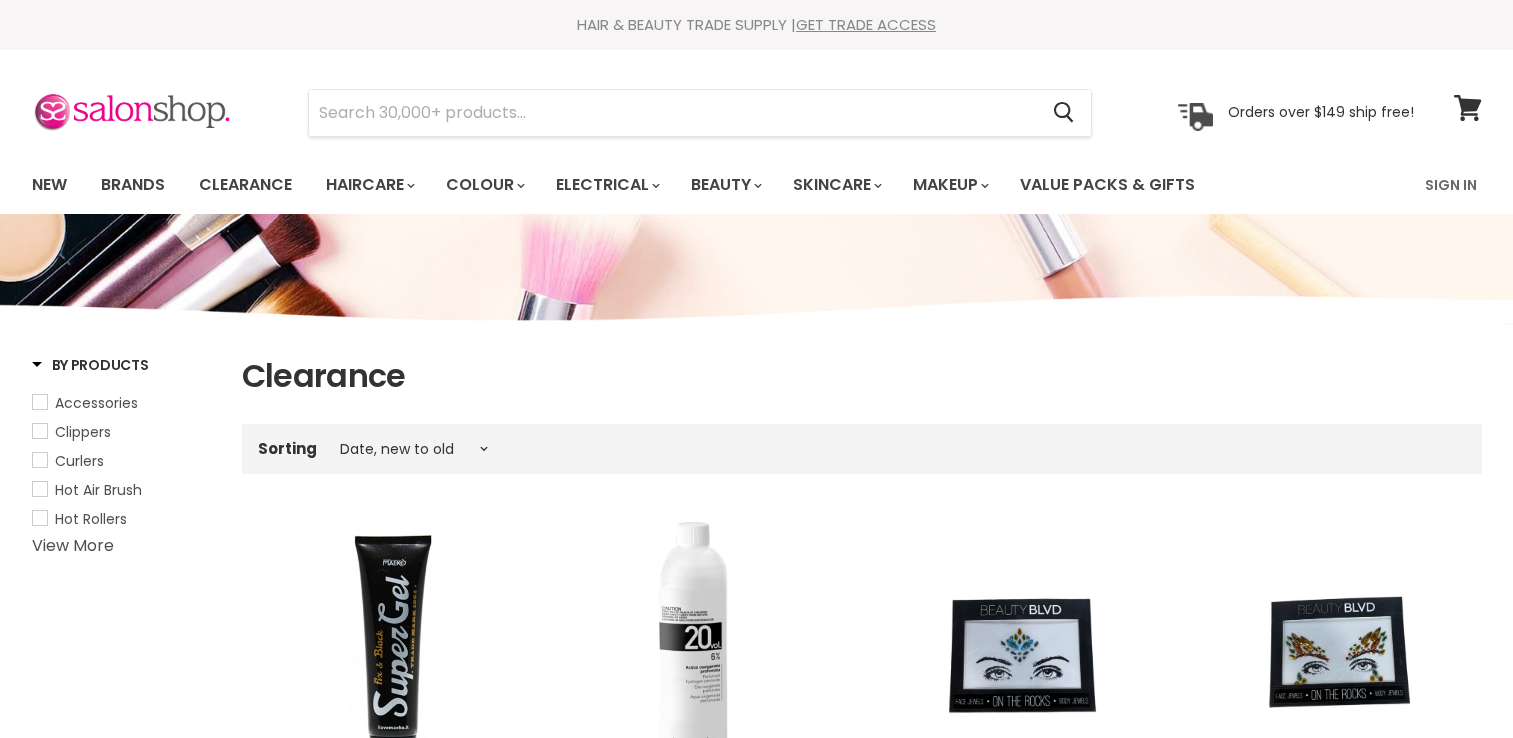 select on "created-descending" 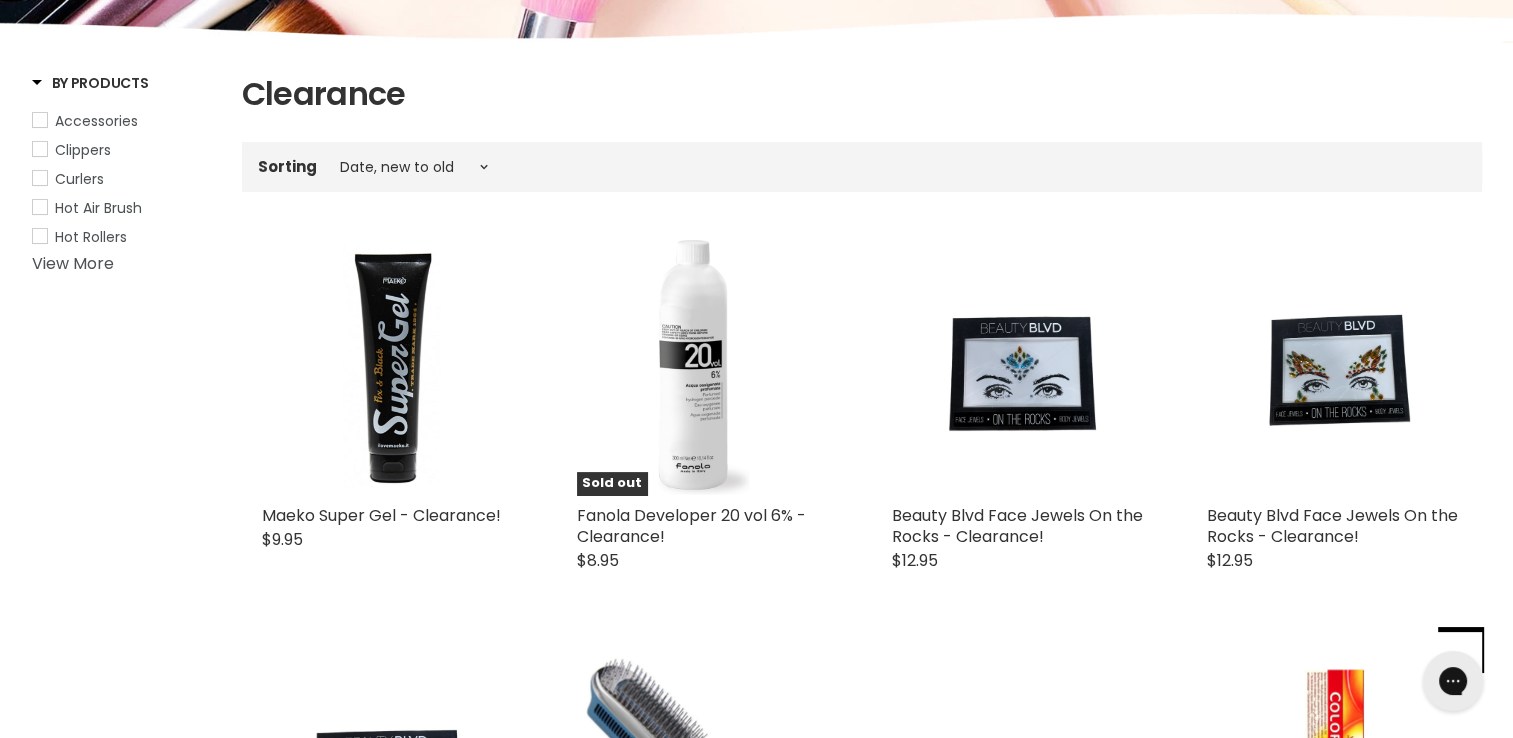 scroll, scrollTop: 0, scrollLeft: 0, axis: both 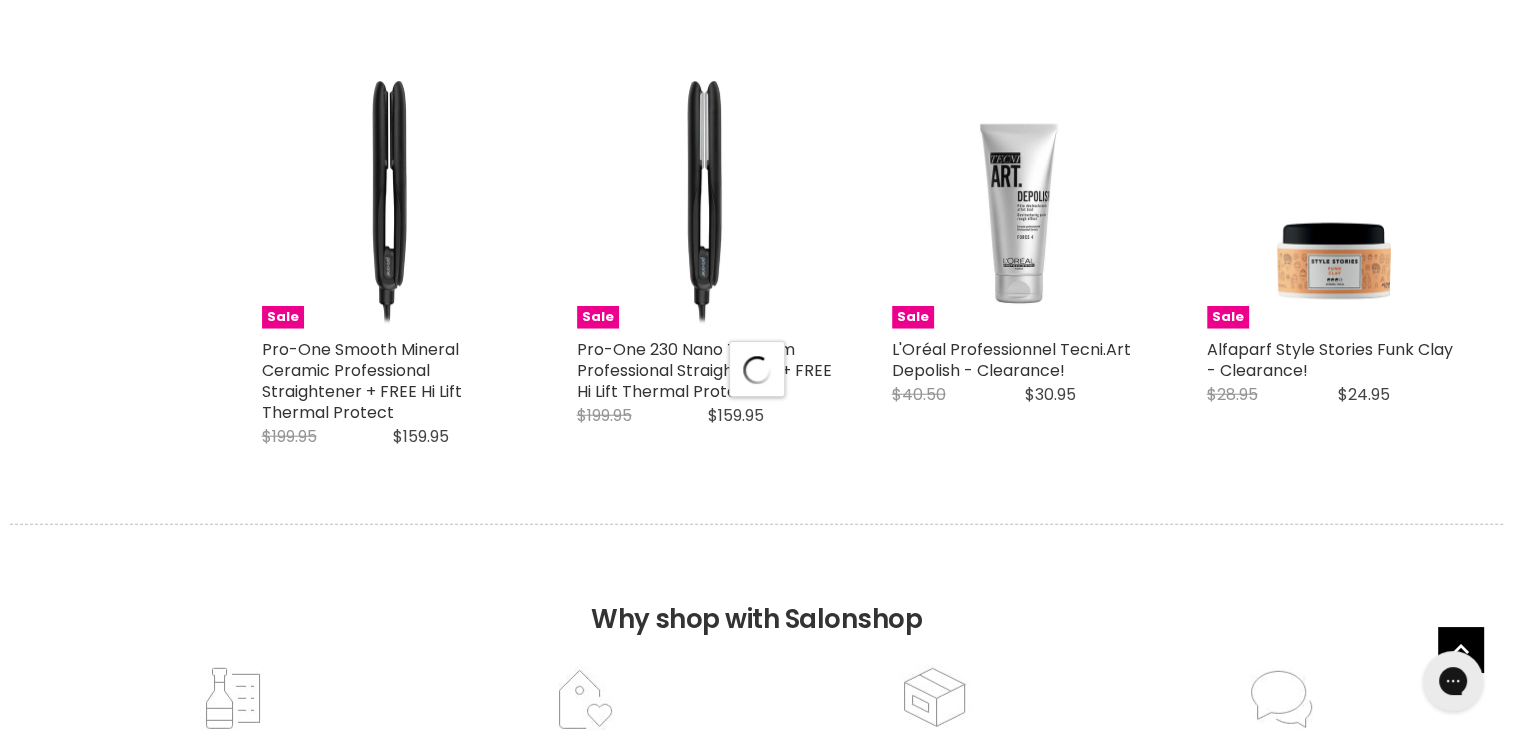 select on "created-descending" 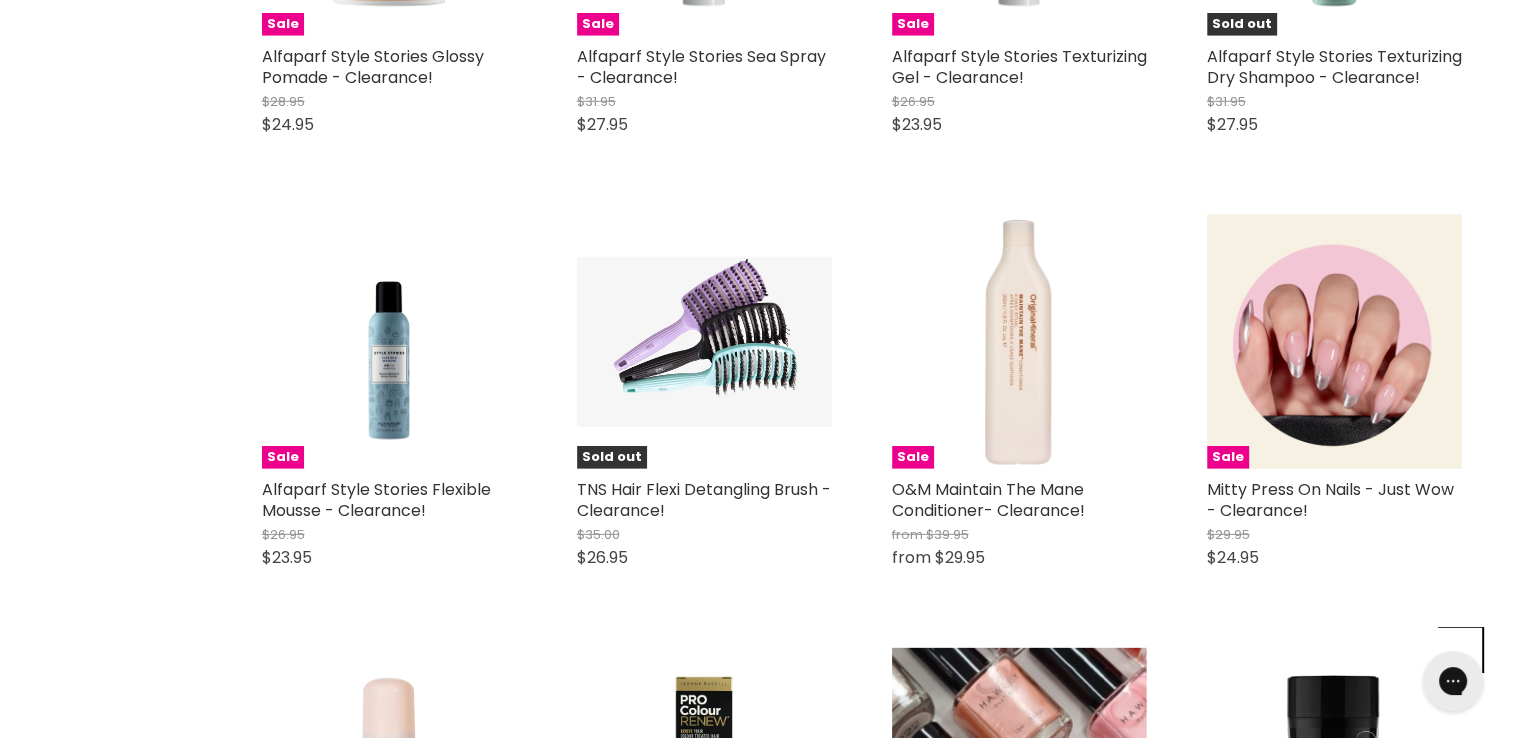scroll, scrollTop: 5865, scrollLeft: 0, axis: vertical 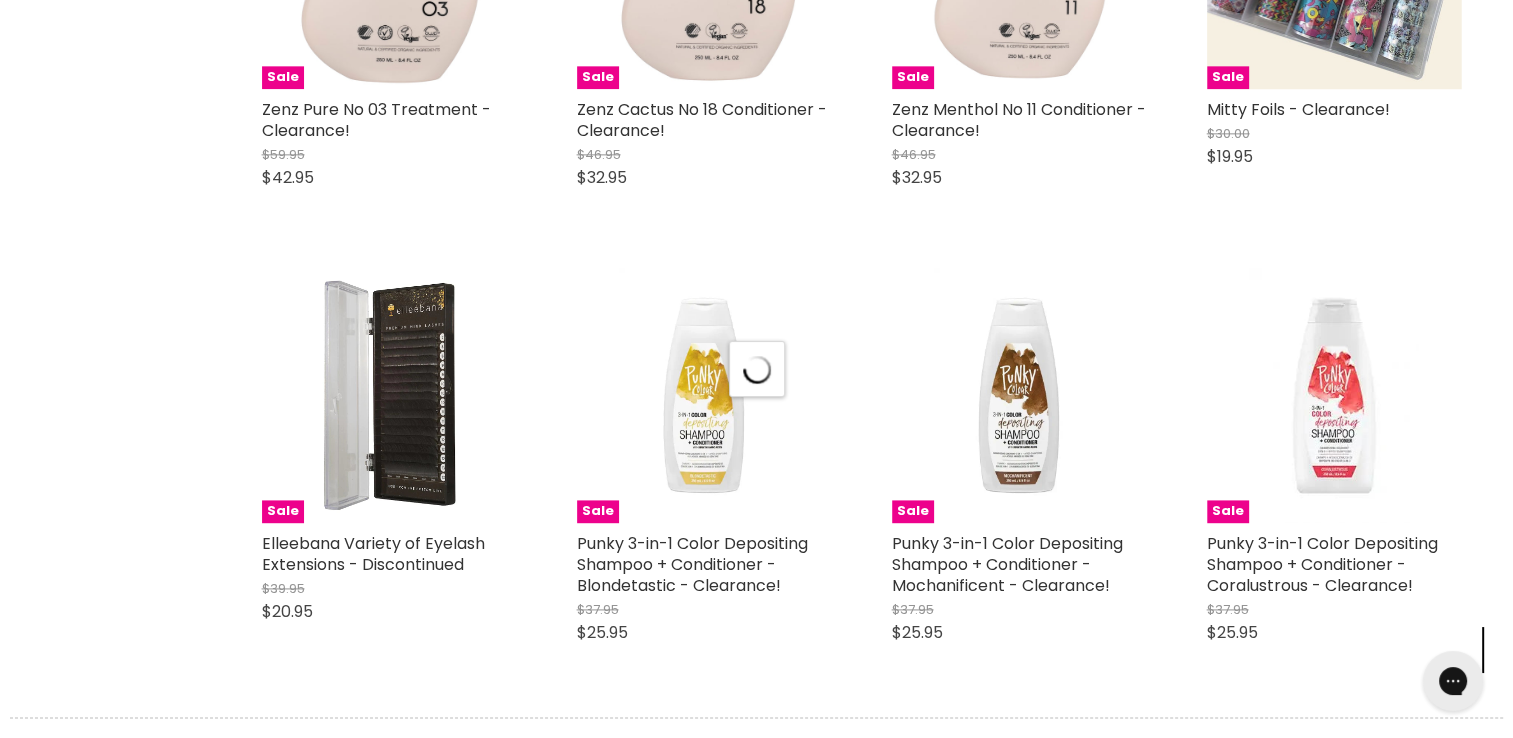 select on "created-descending" 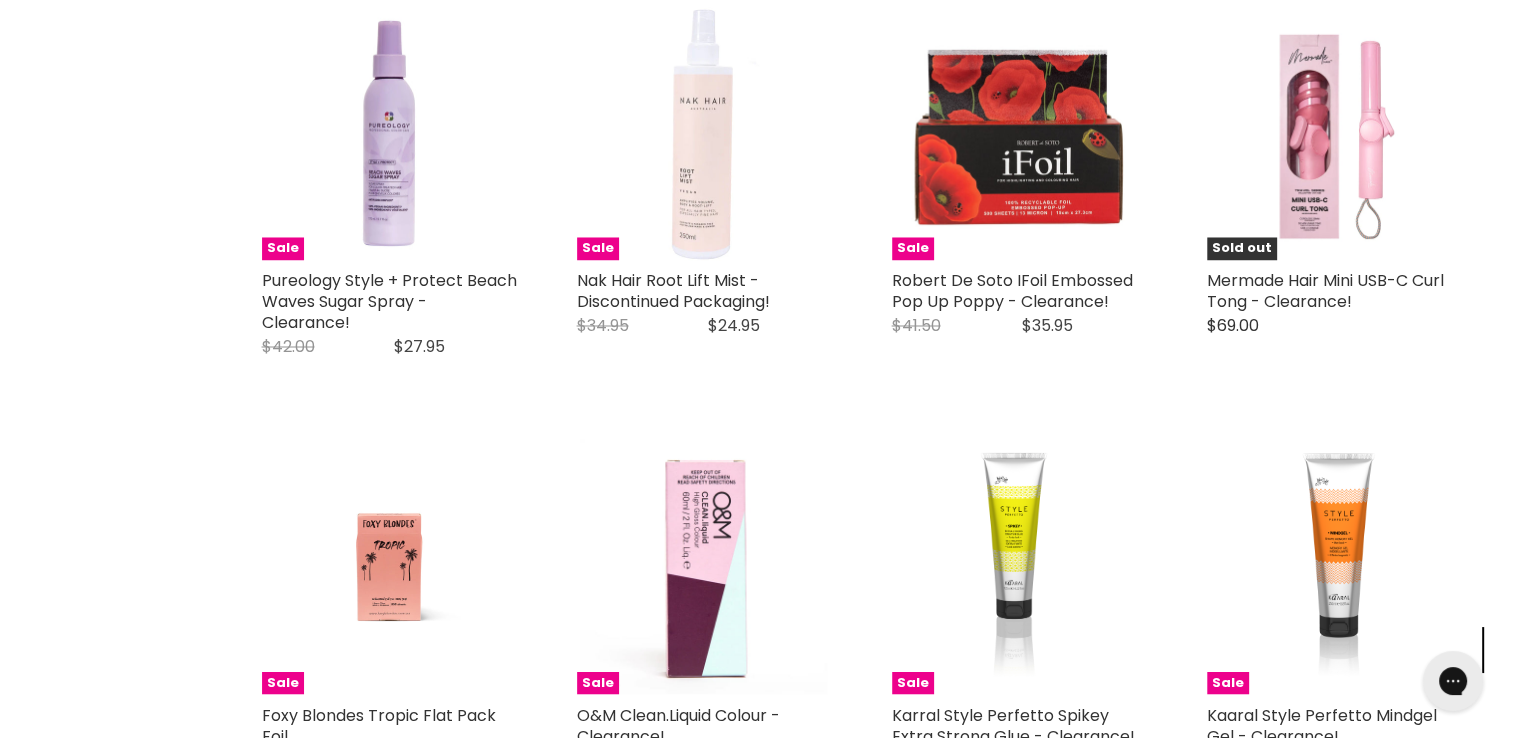 scroll, scrollTop: 3267, scrollLeft: 0, axis: vertical 